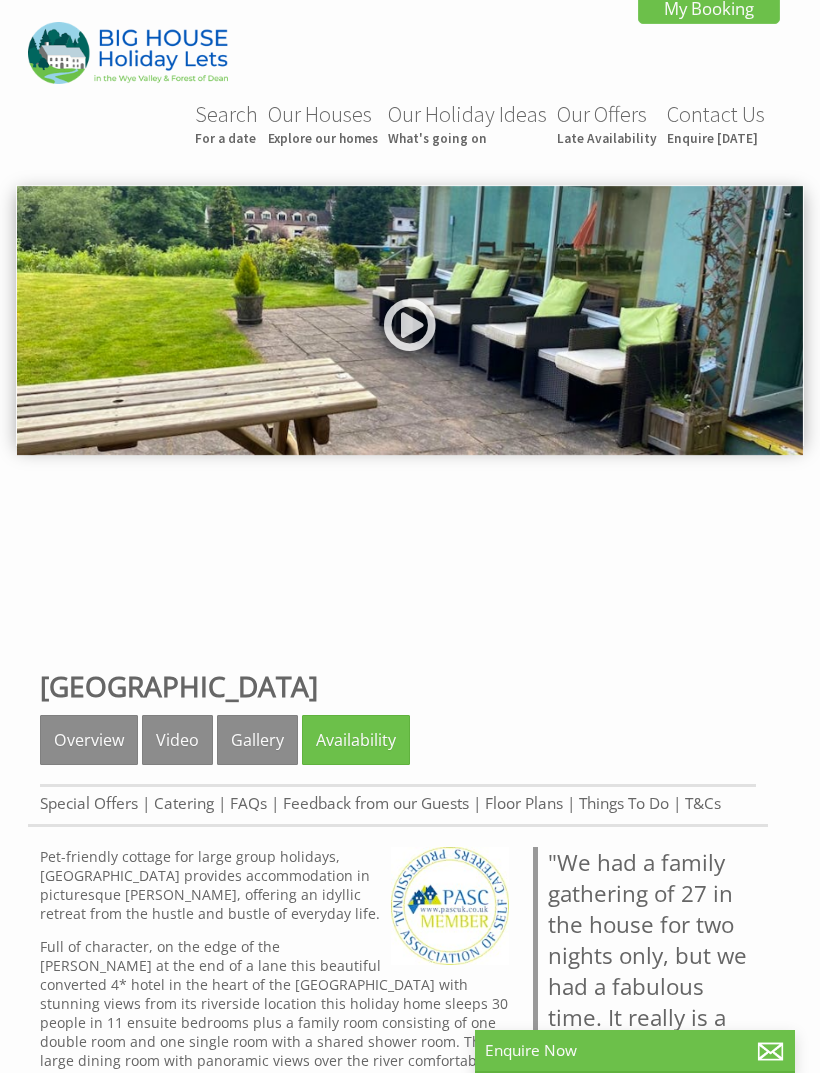 scroll, scrollTop: 0, scrollLeft: 0, axis: both 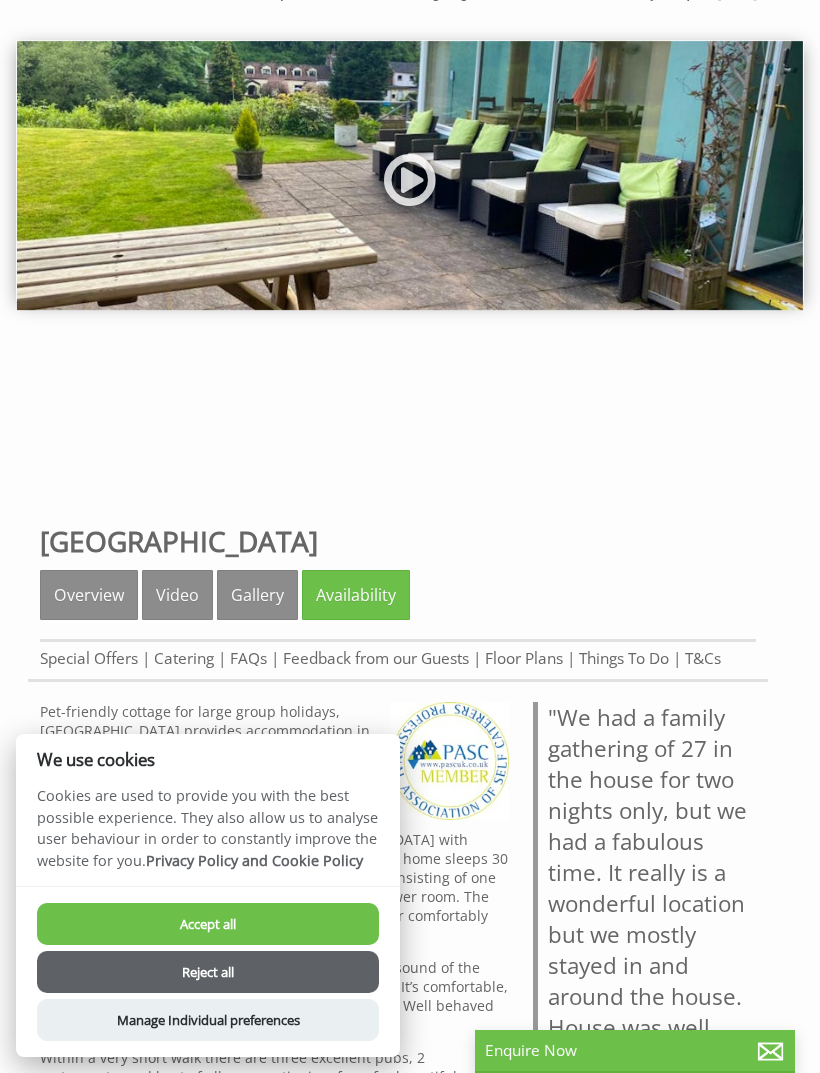 click on "Reject all" at bounding box center (208, 972) 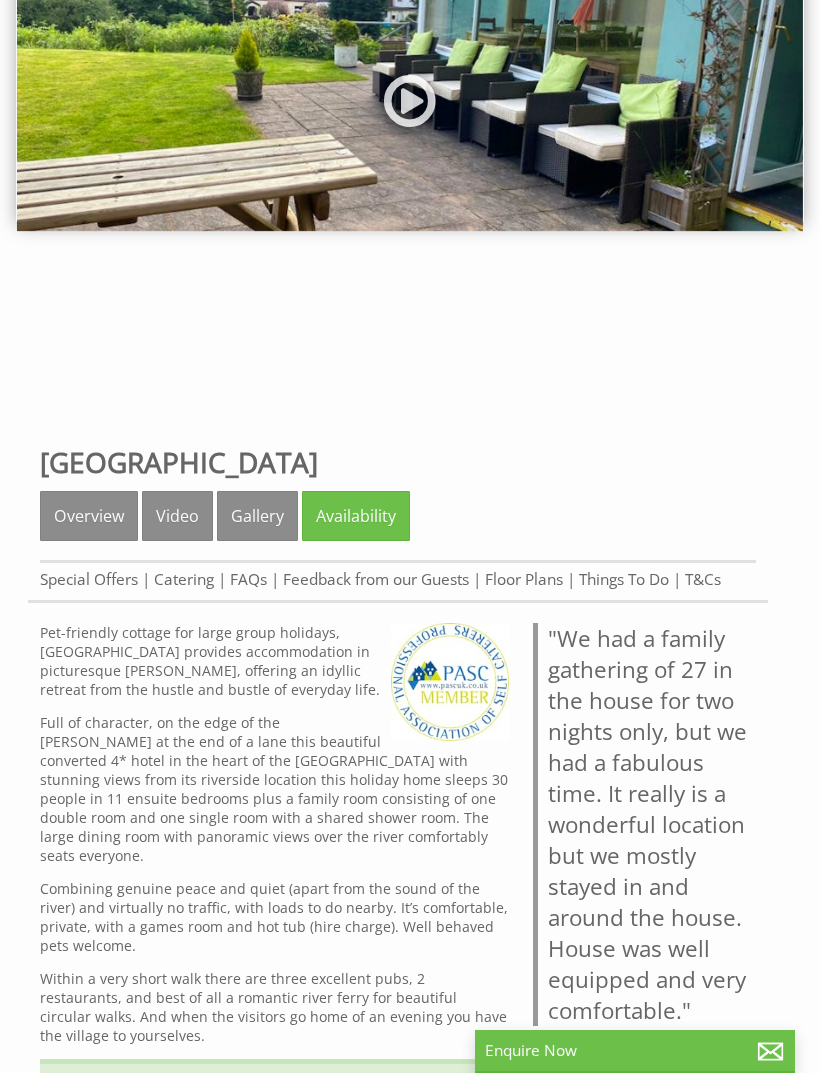 scroll, scrollTop: 221, scrollLeft: 0, axis: vertical 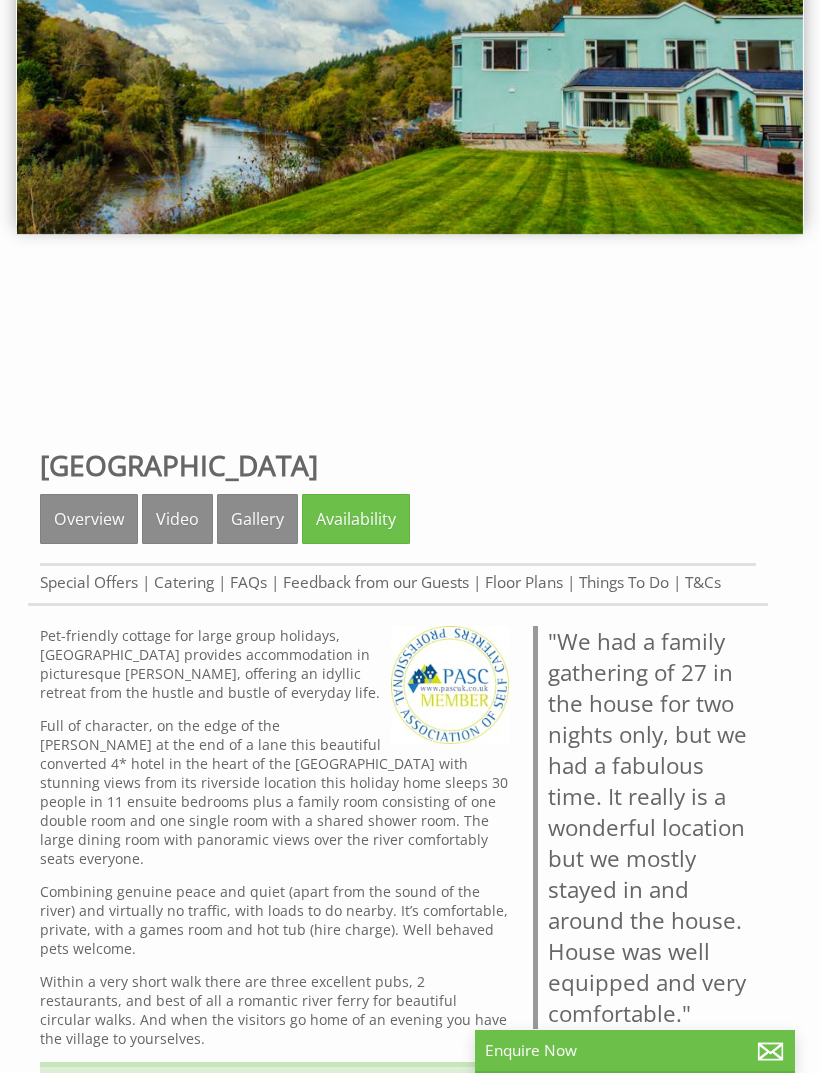 click on "Special Offers" at bounding box center [89, 582] 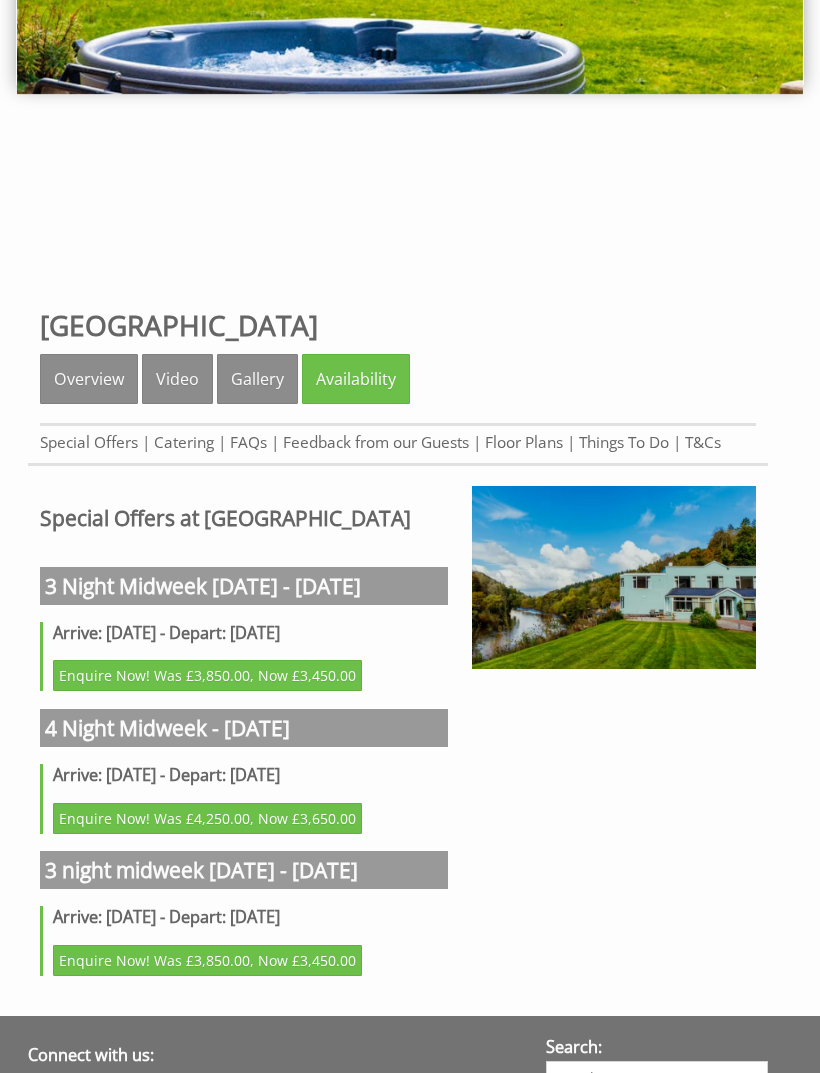 scroll, scrollTop: 361, scrollLeft: 0, axis: vertical 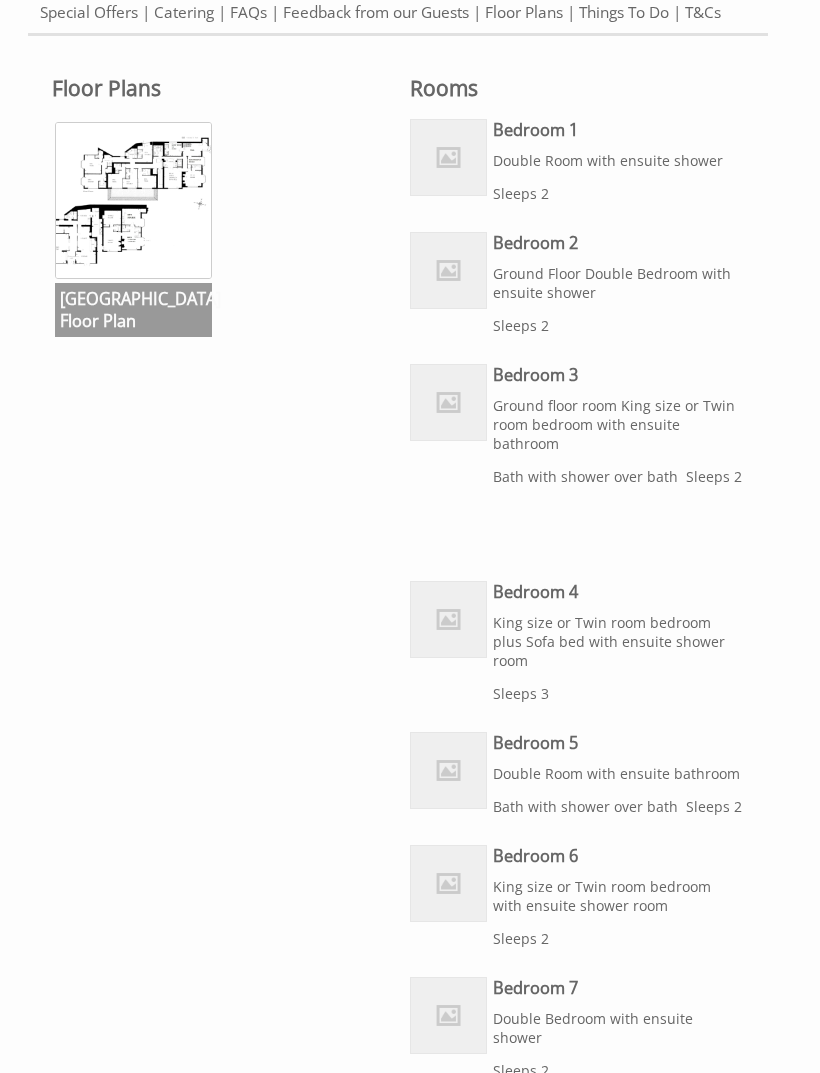 click at bounding box center [133, 200] 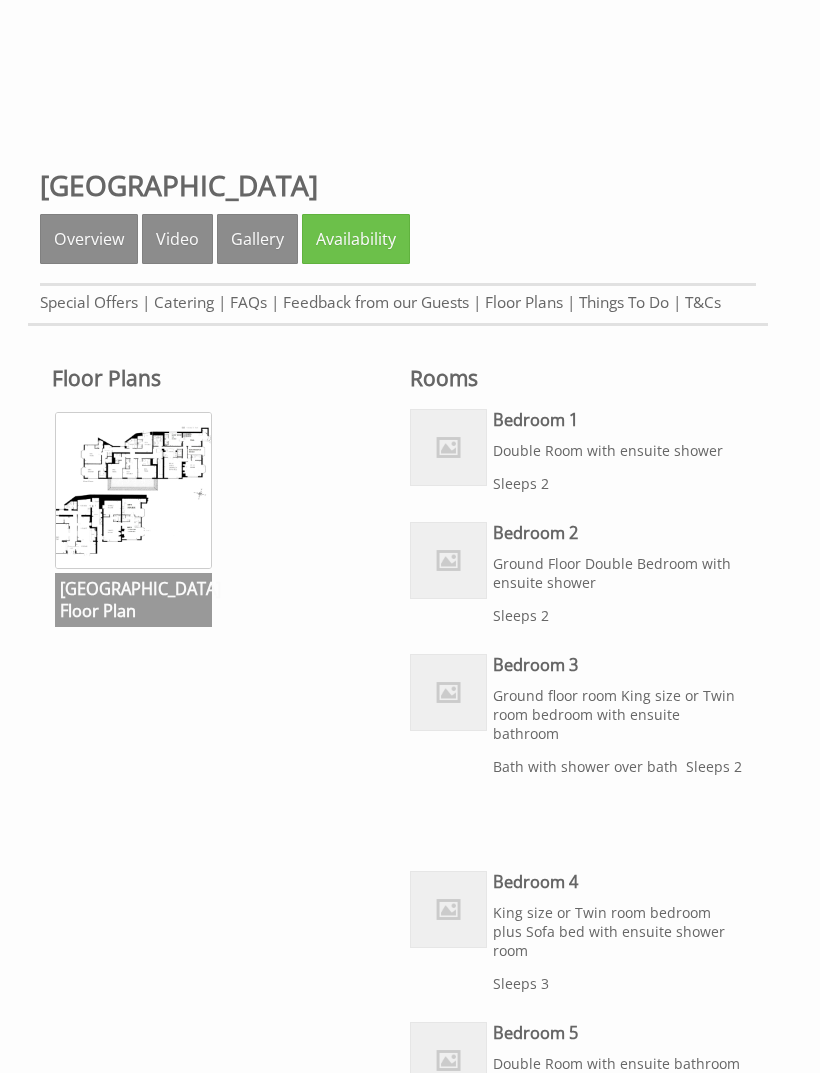 scroll, scrollTop: 501, scrollLeft: 0, axis: vertical 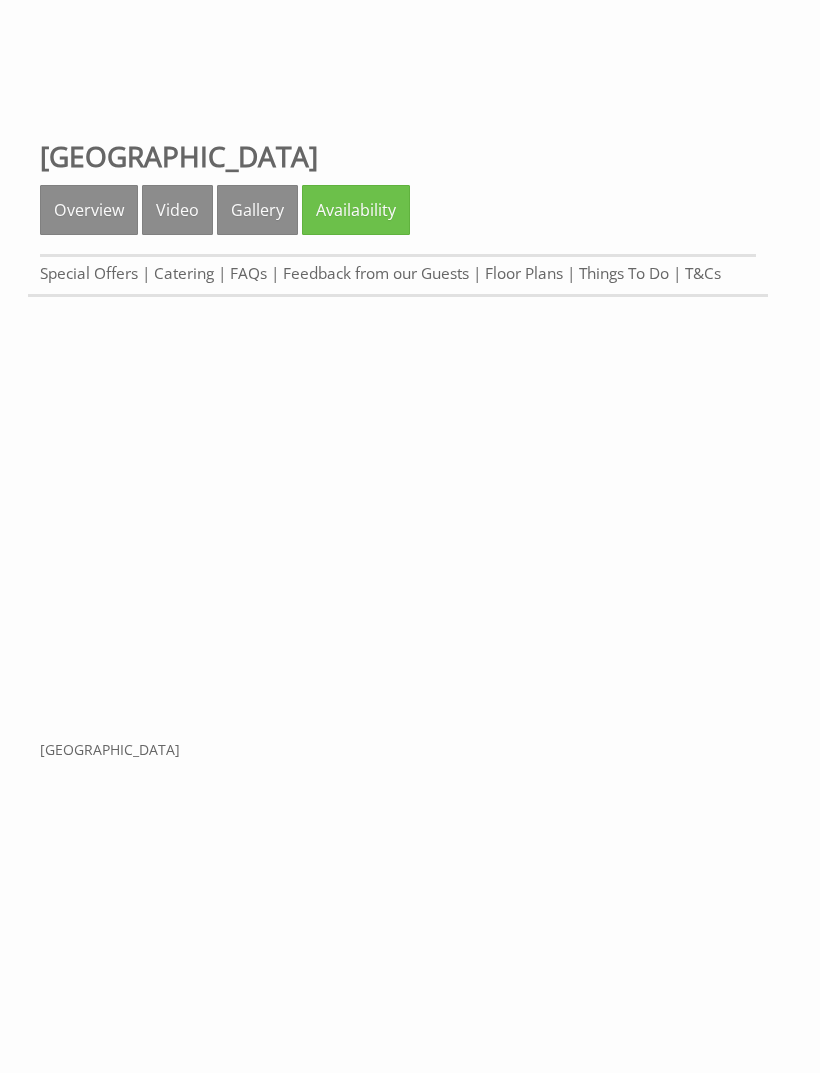 click on "Gallery" at bounding box center [257, 210] 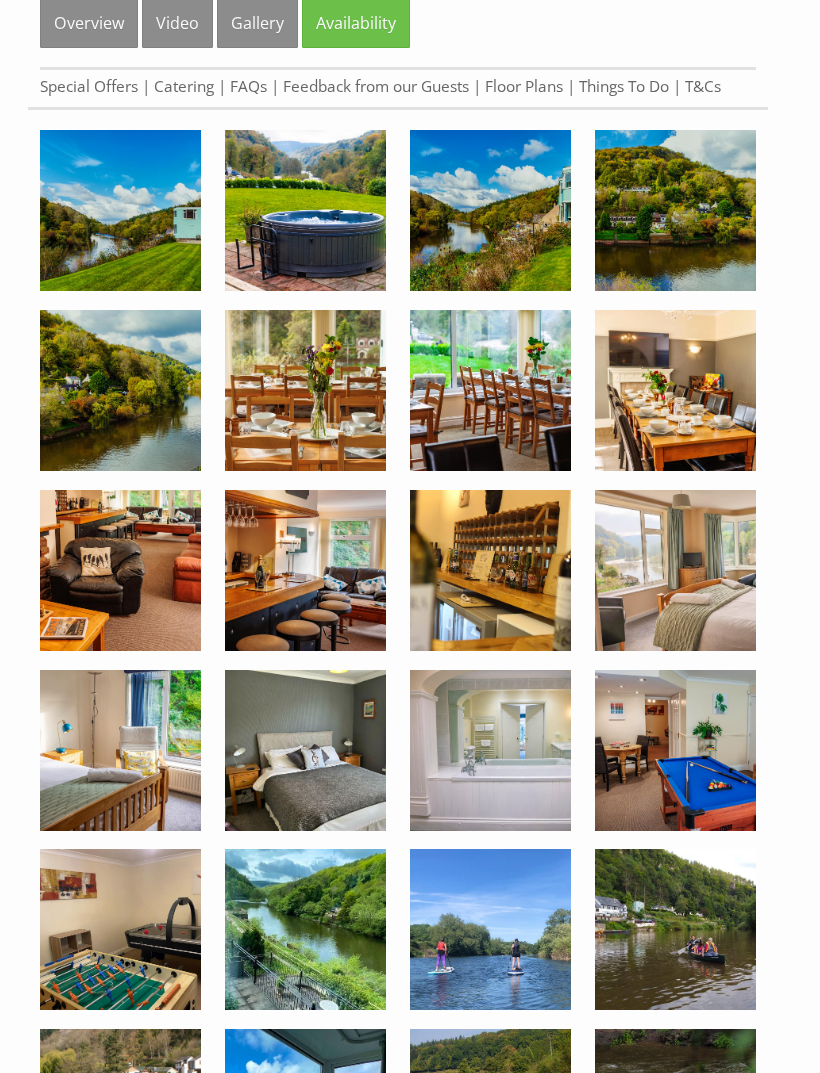 scroll, scrollTop: 717, scrollLeft: 0, axis: vertical 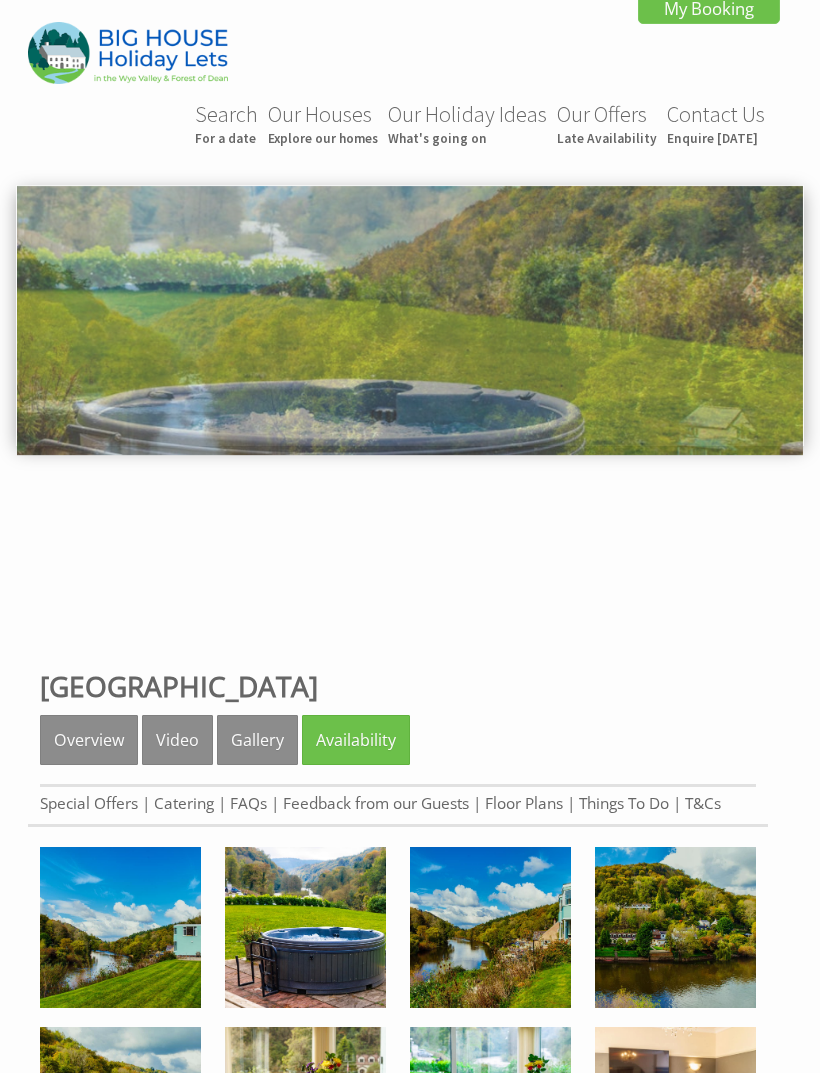 click on "Floor Plans" at bounding box center [524, 803] 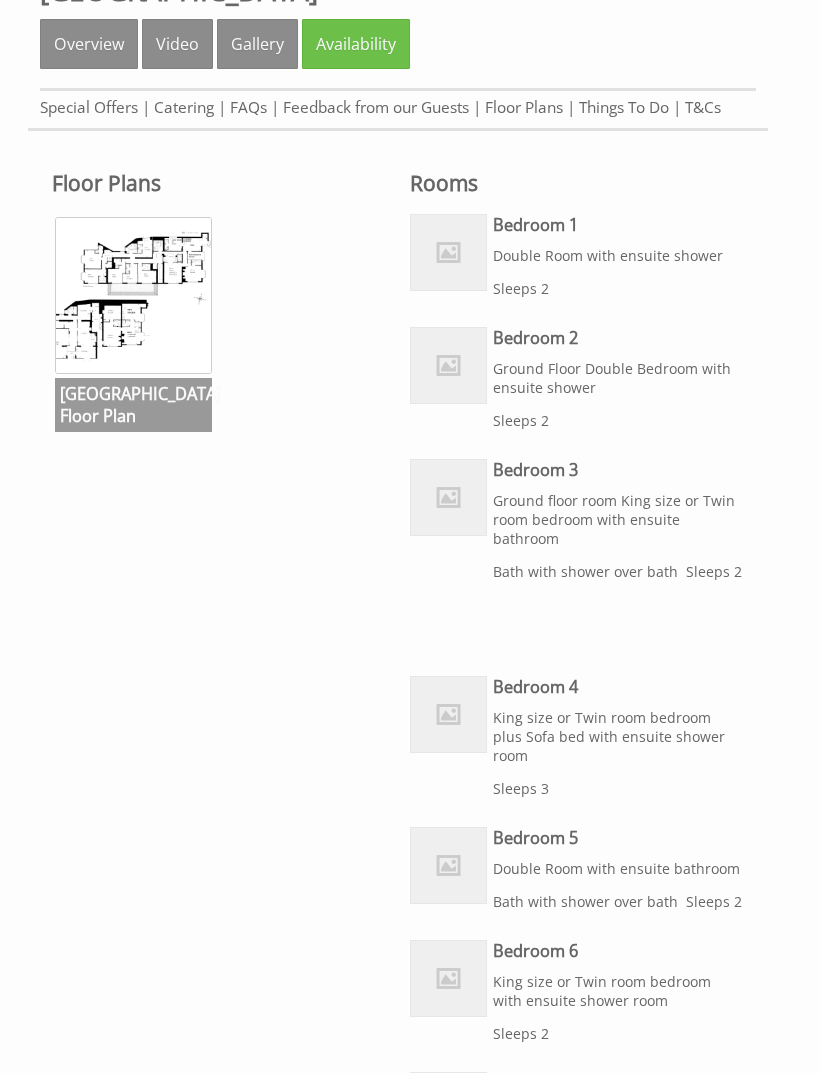 scroll, scrollTop: 697, scrollLeft: 0, axis: vertical 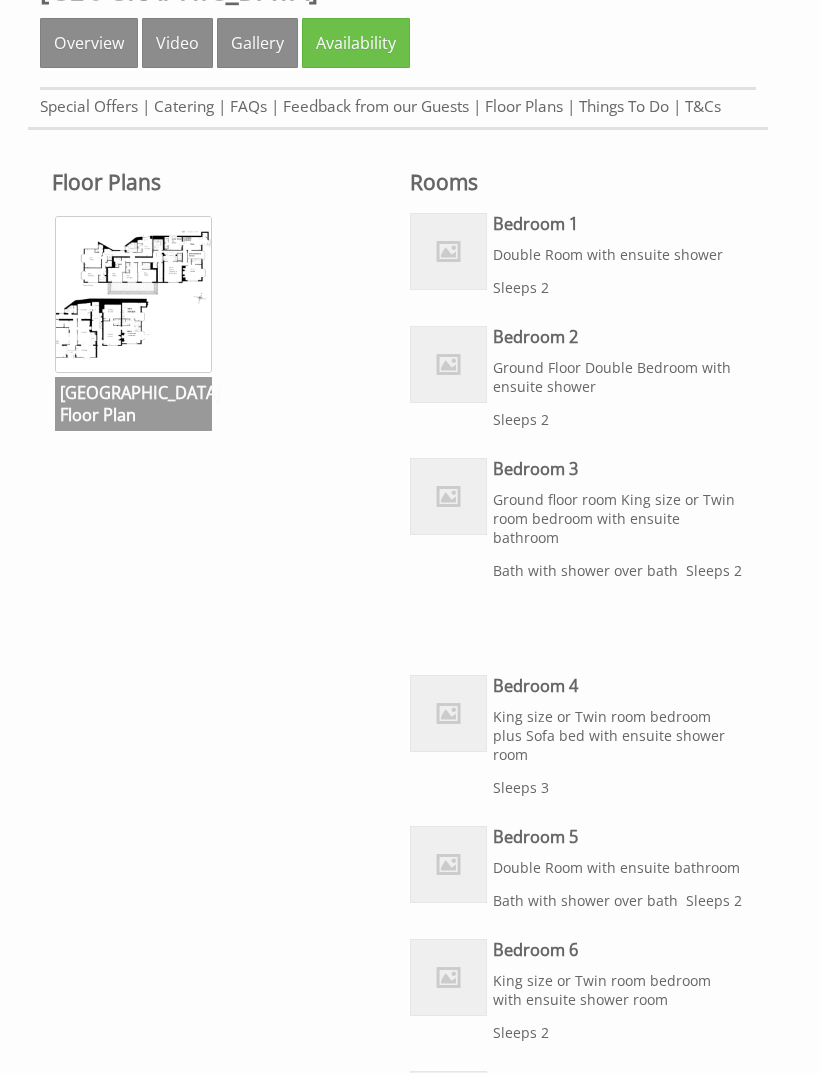 click at bounding box center (133, 294) 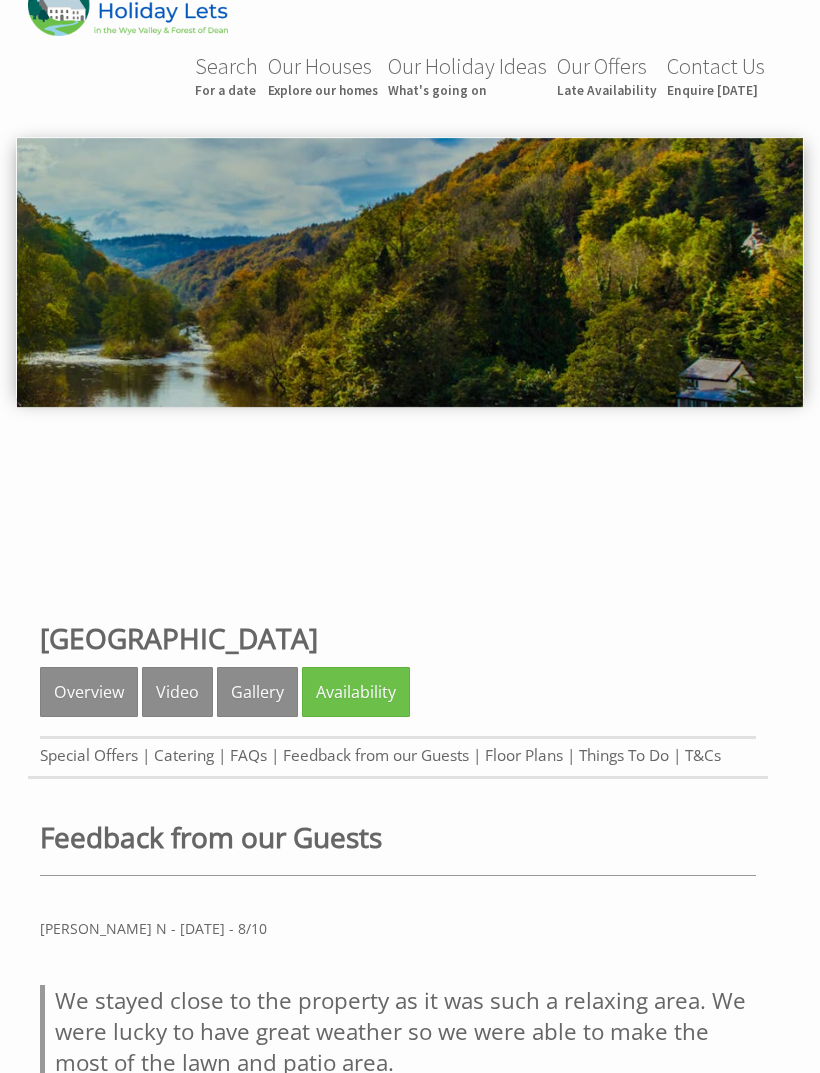 scroll, scrollTop: 0, scrollLeft: 0, axis: both 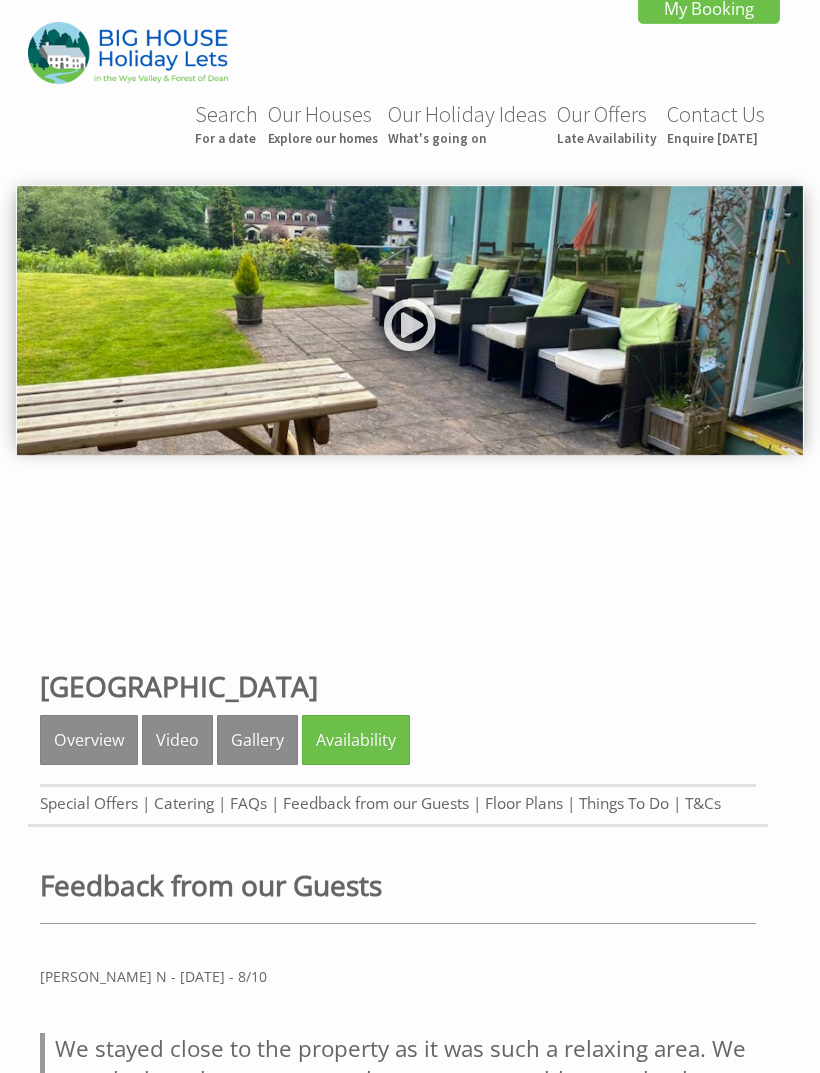 click on "Overview" at bounding box center (89, 740) 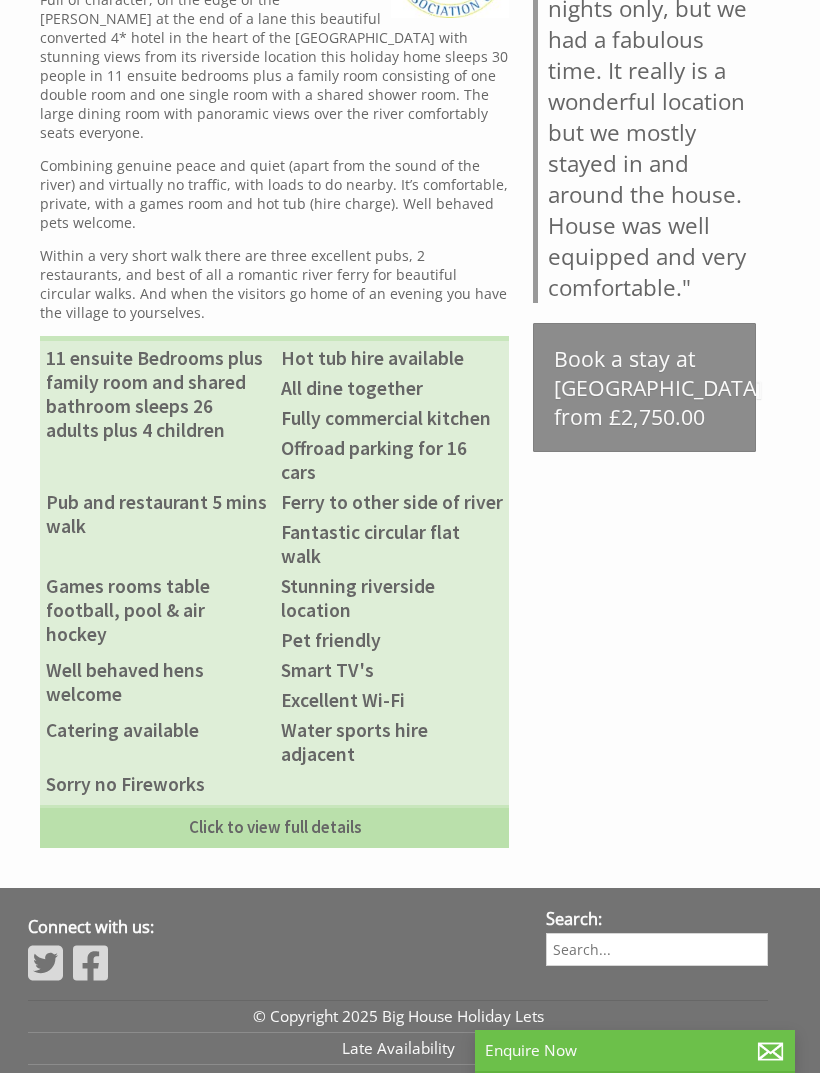 scroll, scrollTop: 956, scrollLeft: 0, axis: vertical 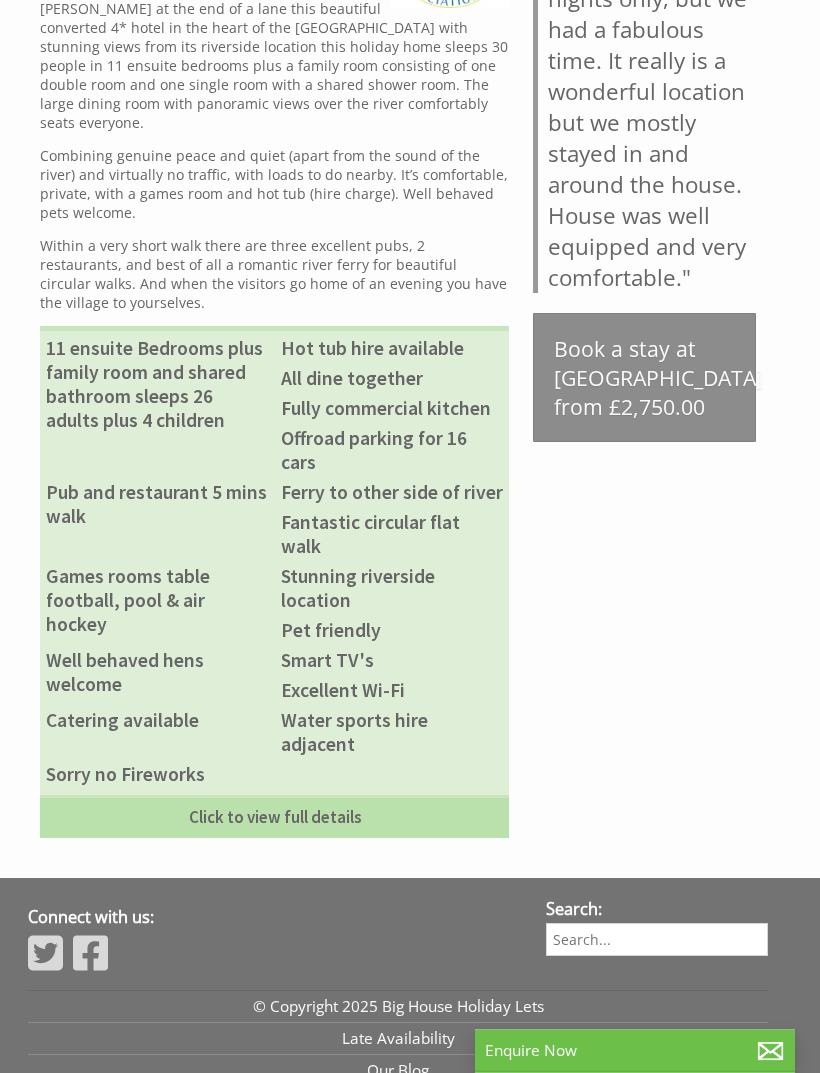 click on "Book a stay at [GEOGRAPHIC_DATA] from £2,750.00" at bounding box center (644, 378) 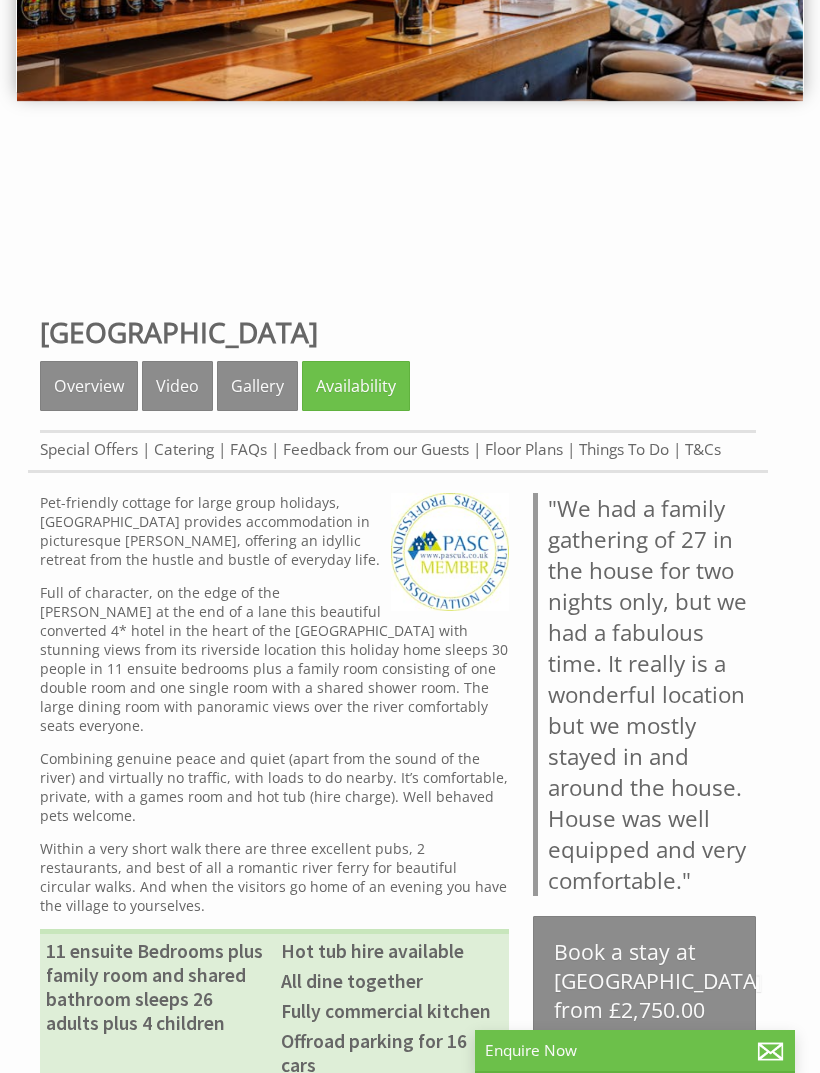 scroll, scrollTop: 352, scrollLeft: 0, axis: vertical 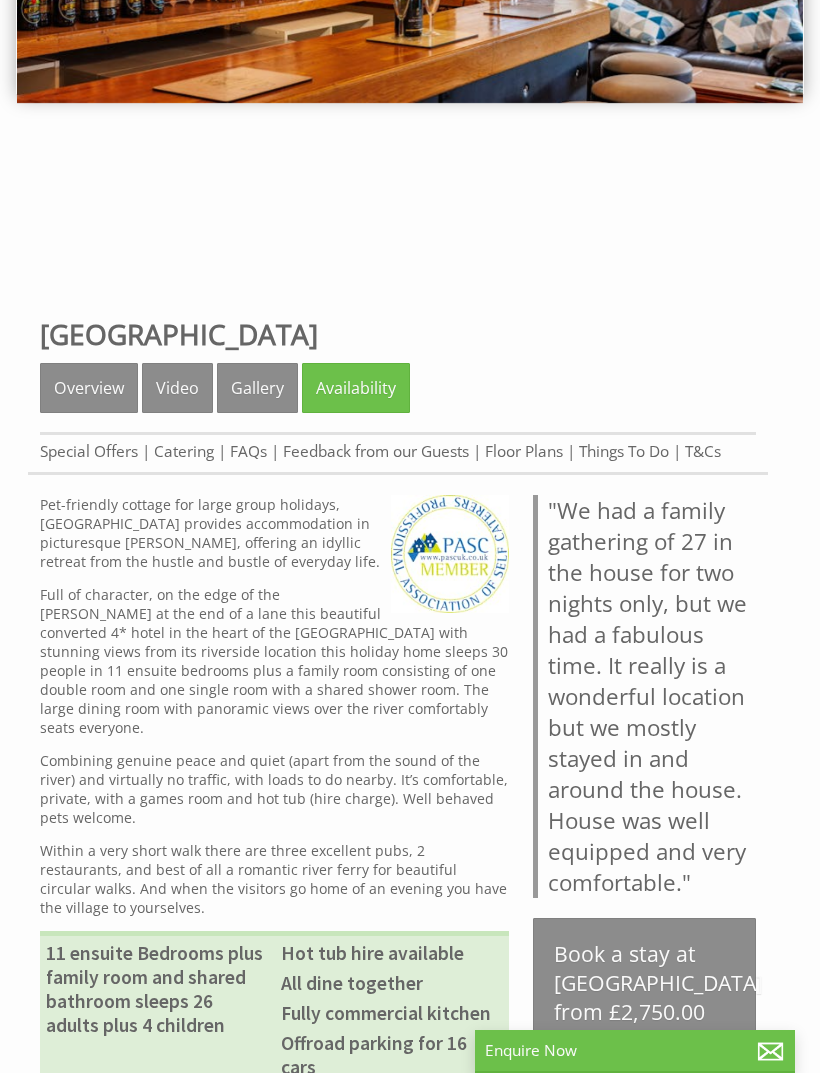 click on "Availability" at bounding box center [356, 388] 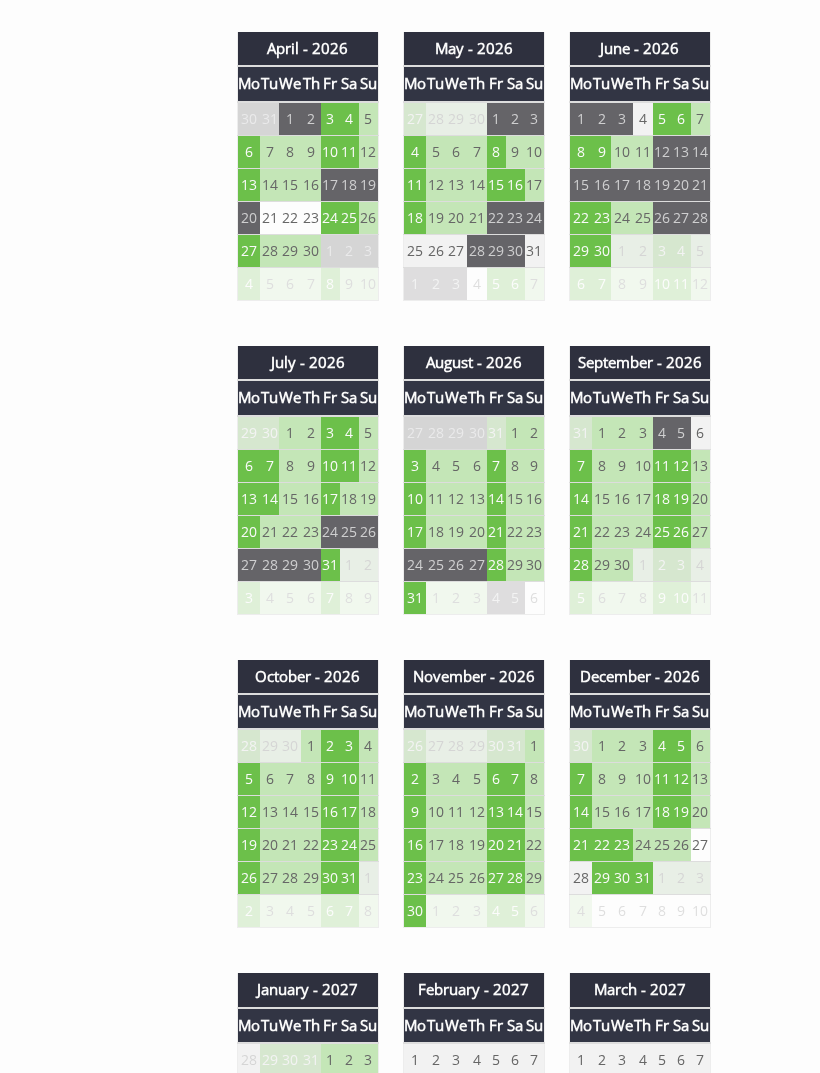 scroll, scrollTop: 1762, scrollLeft: 0, axis: vertical 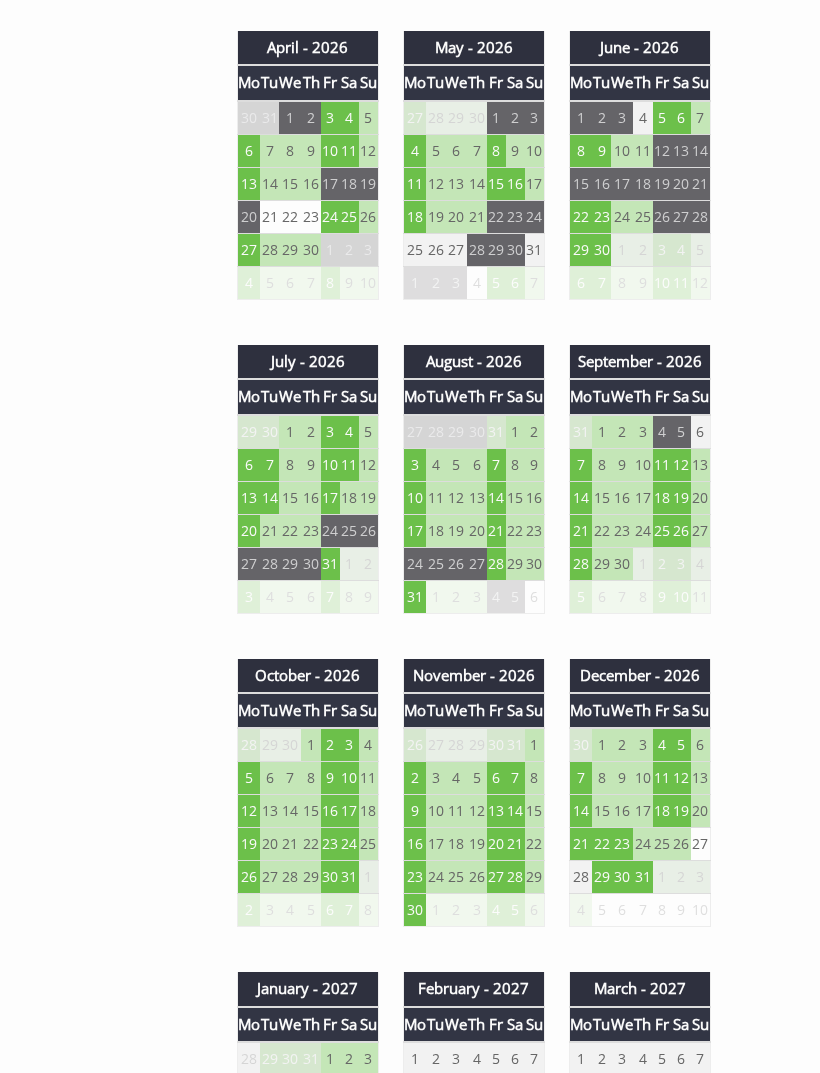 click on "29" at bounding box center (515, 564) 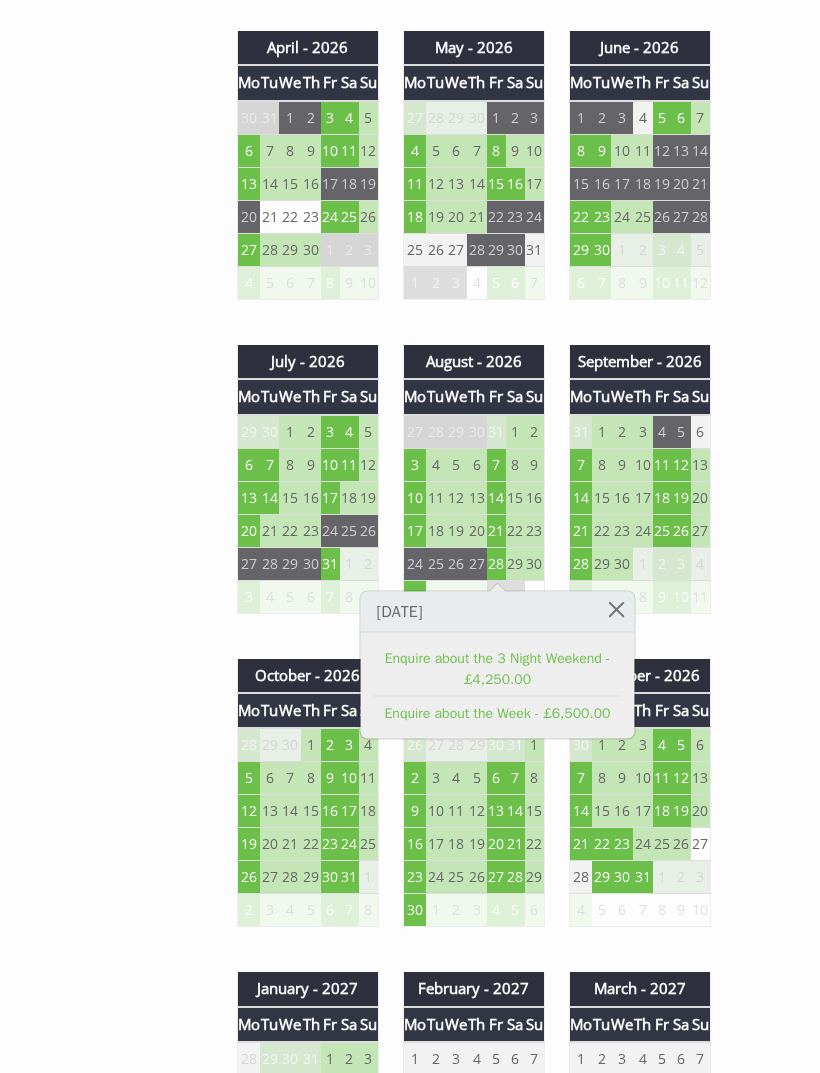 click on "July - 2025
Mo
Tu
We
Th
Fr
Sa
Su
30
1
2
3
4
5
6
7
8
9
10
11
12
13
14
15" at bounding box center (490, 969) 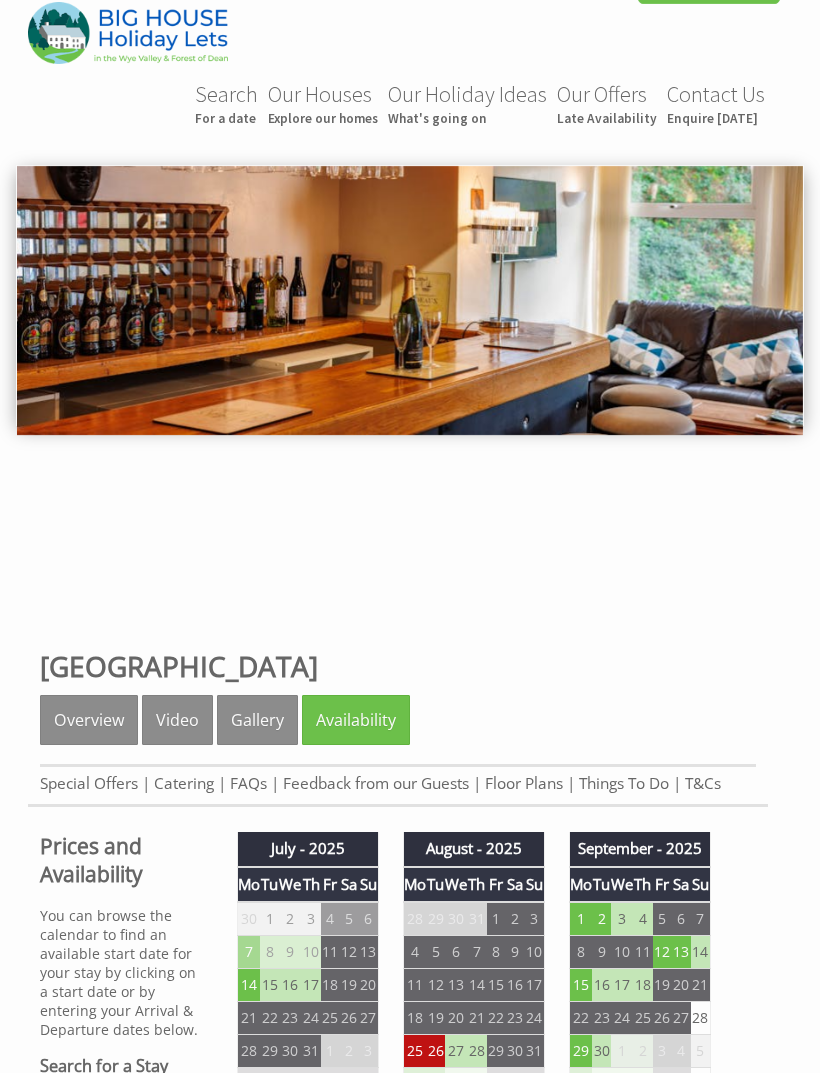 scroll, scrollTop: 0, scrollLeft: 0, axis: both 